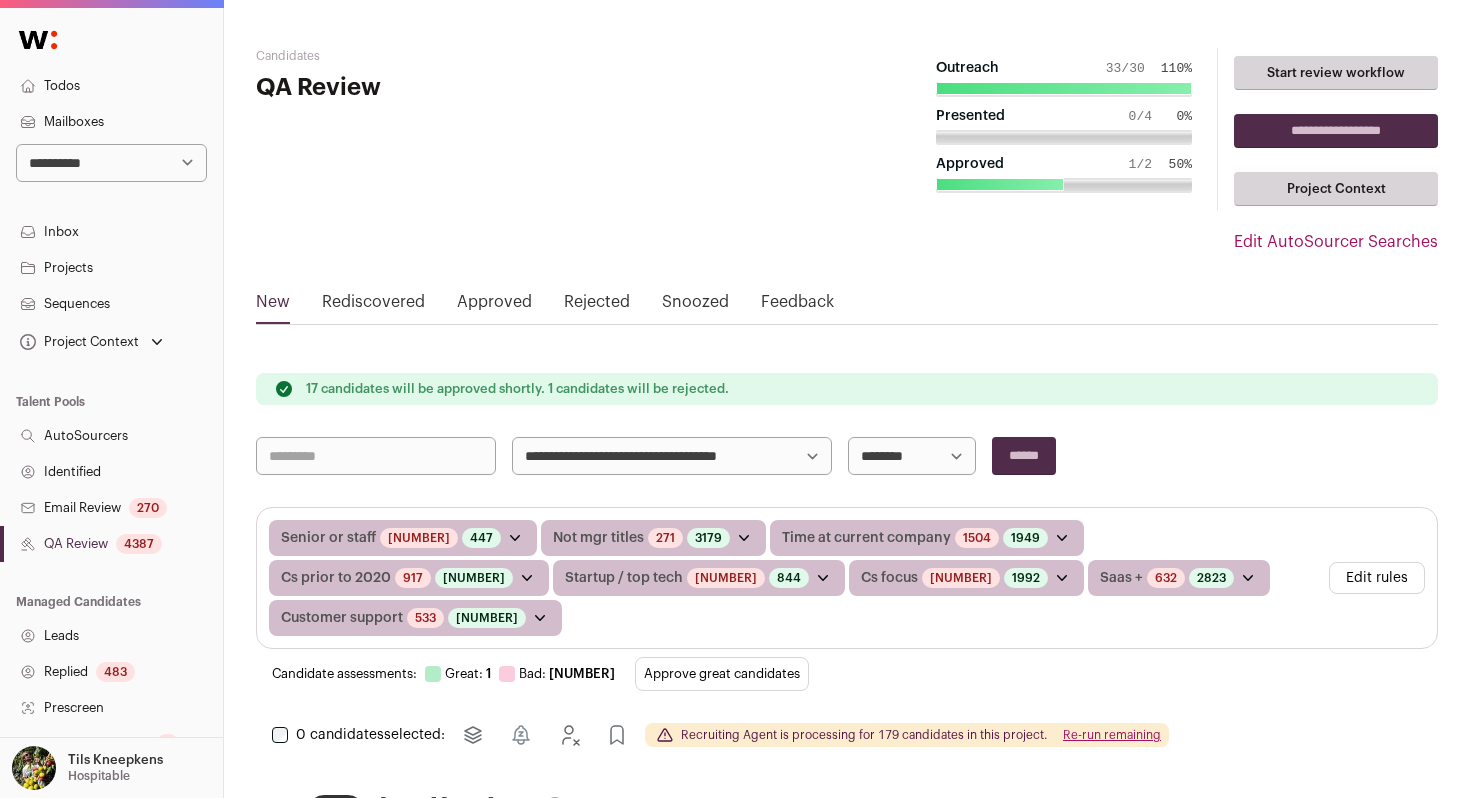 scroll, scrollTop: 0, scrollLeft: 0, axis: both 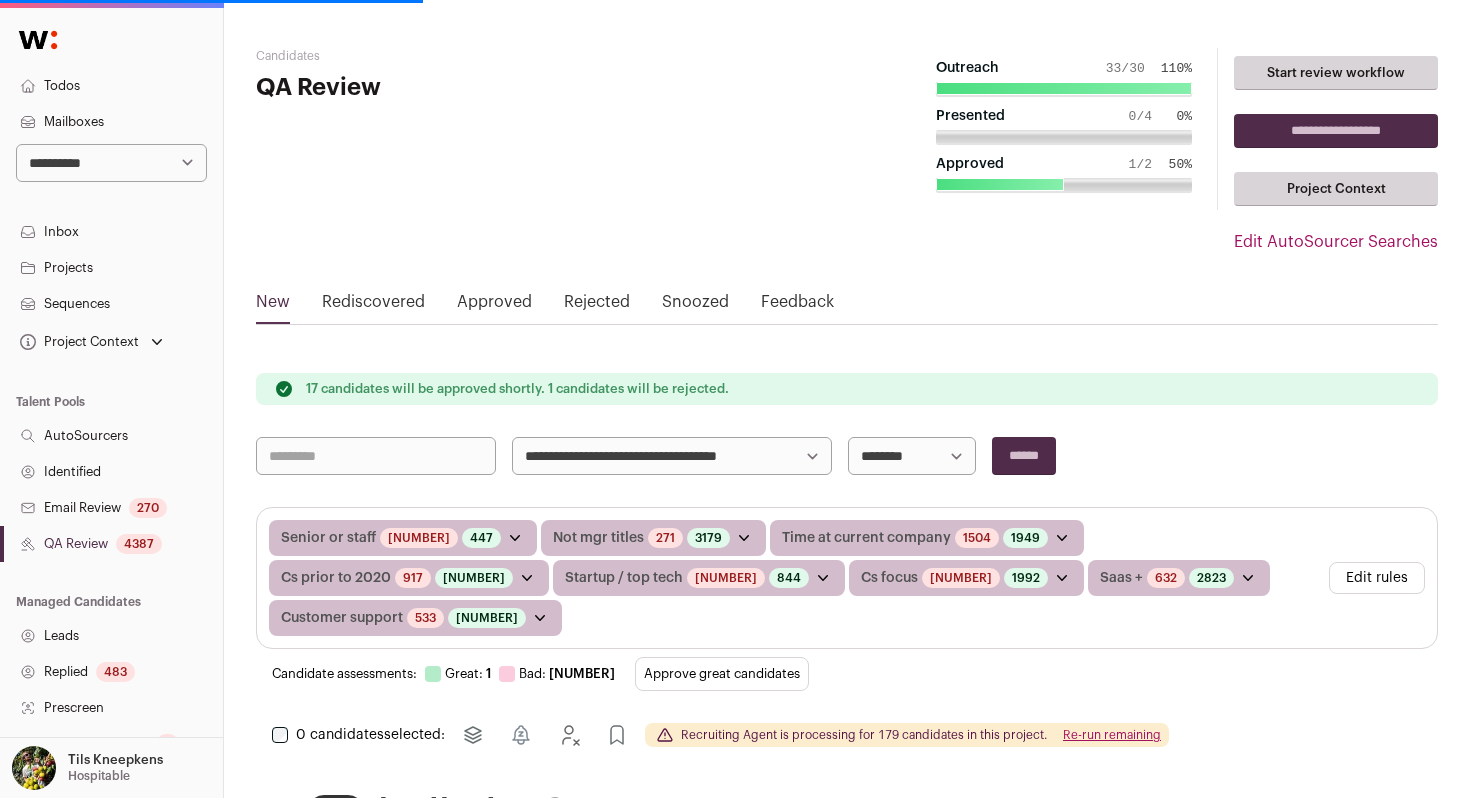 click on "Projects" at bounding box center (111, 268) 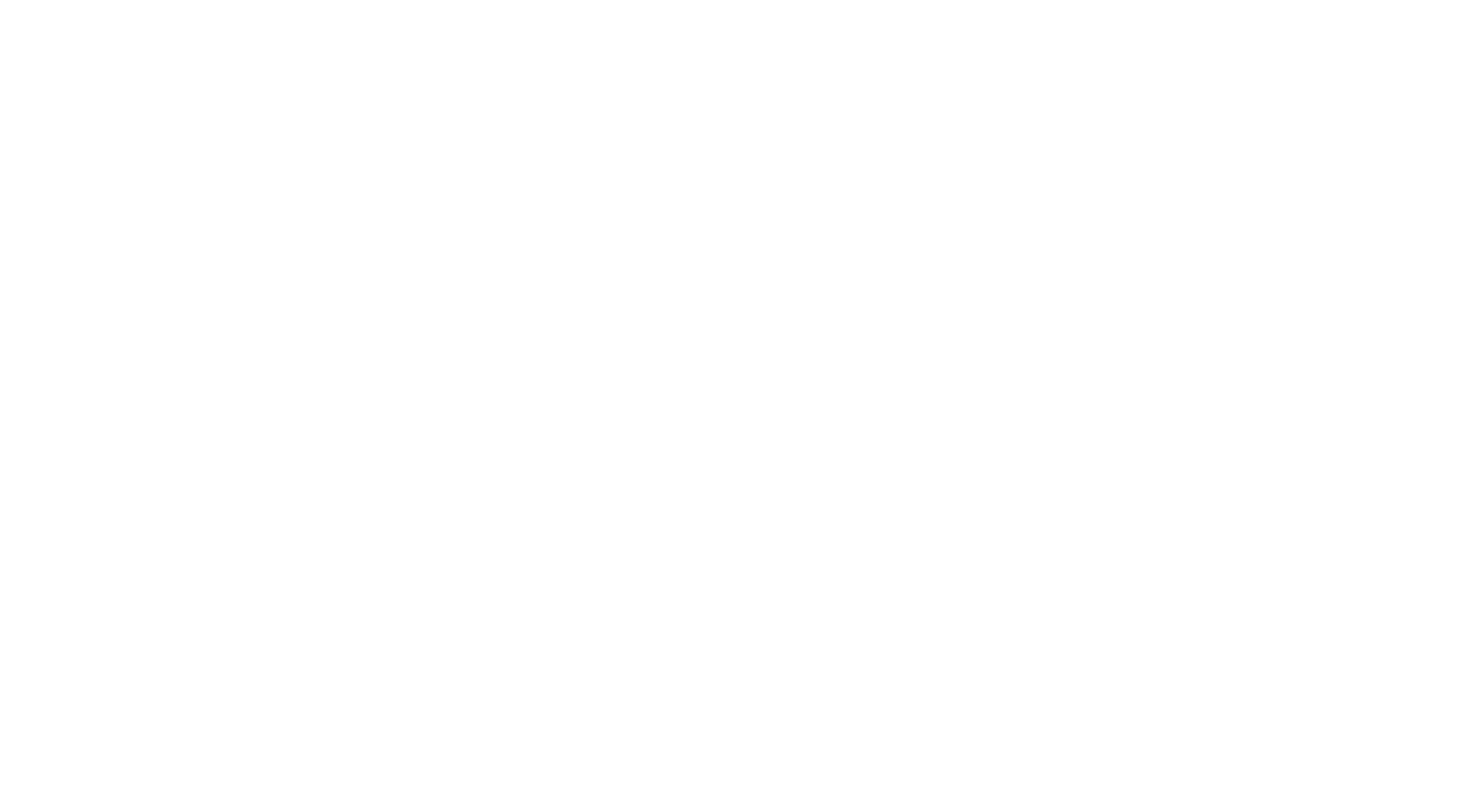 scroll, scrollTop: 0, scrollLeft: 0, axis: both 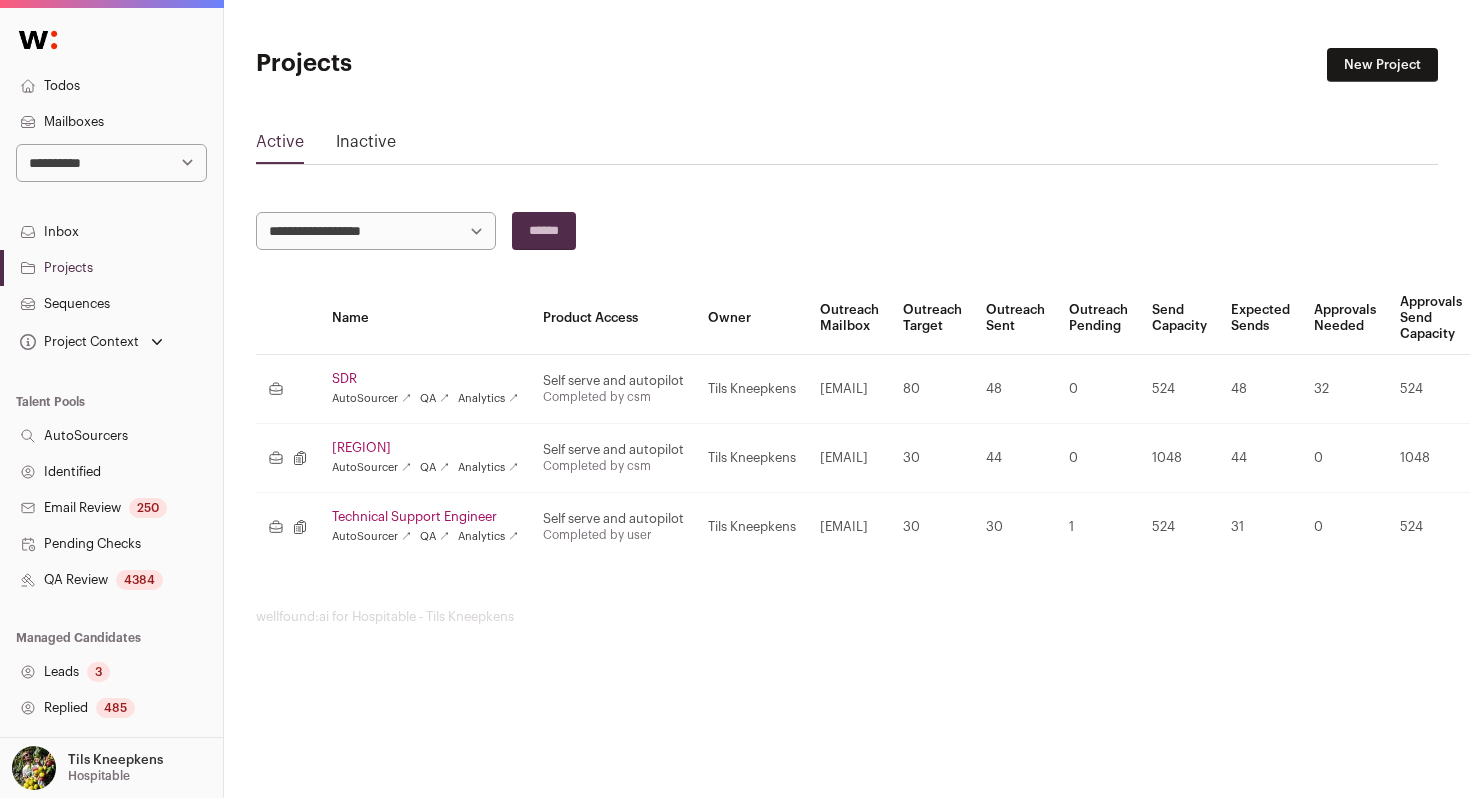 click on "Technical Support Engineer" at bounding box center [425, 517] 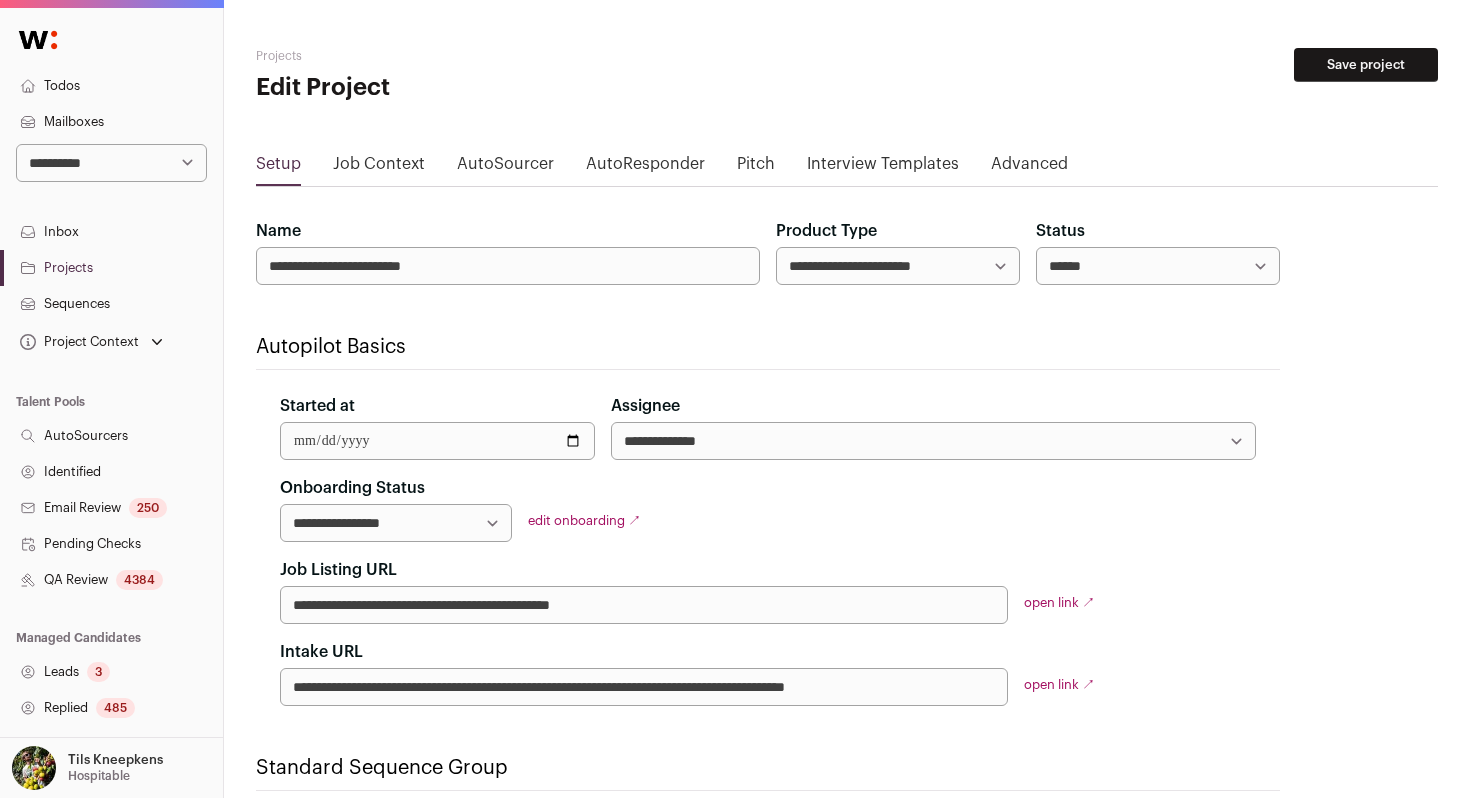 click on "AutoSourcer" at bounding box center [505, 168] 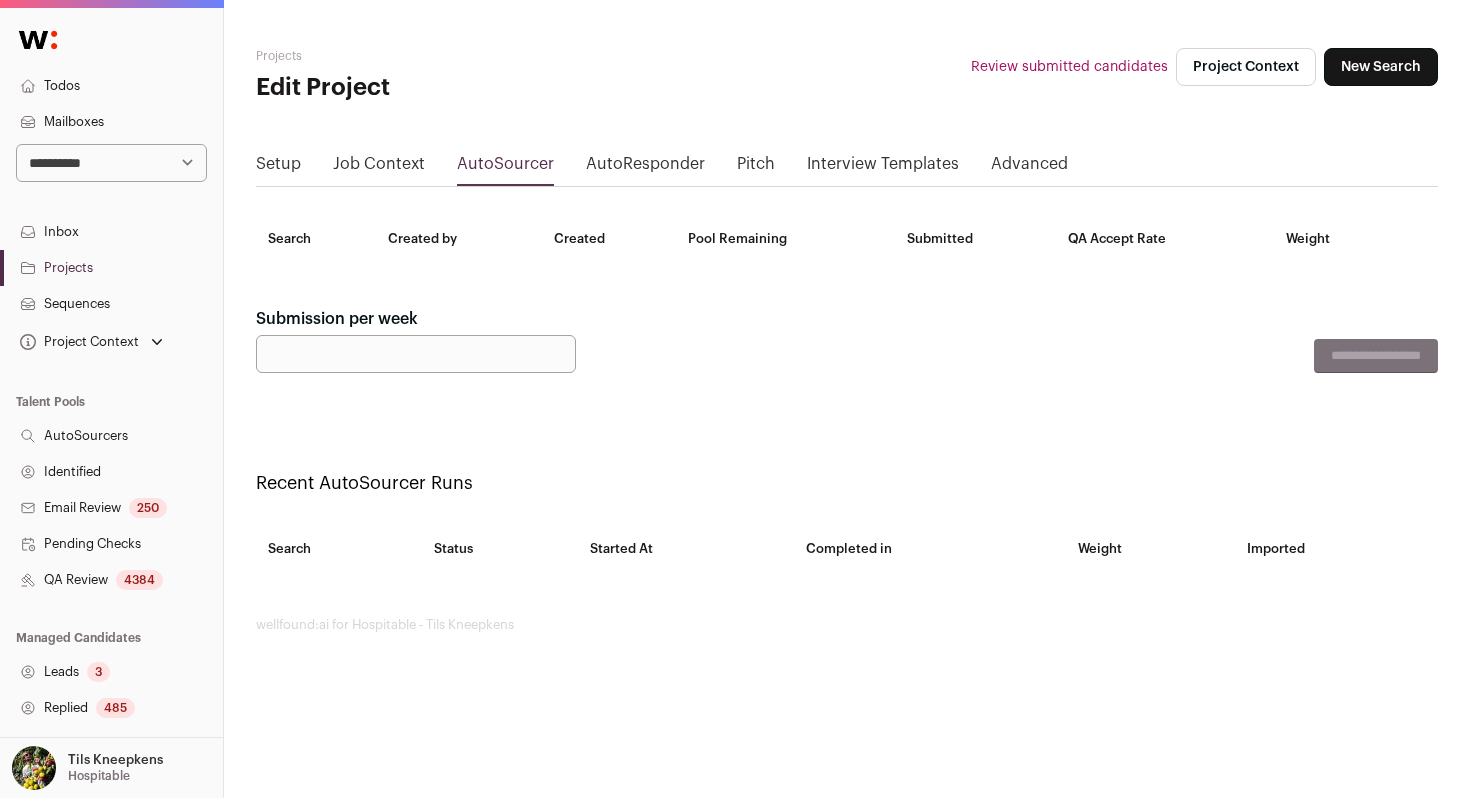click on "Submission per week" at bounding box center (416, 354) 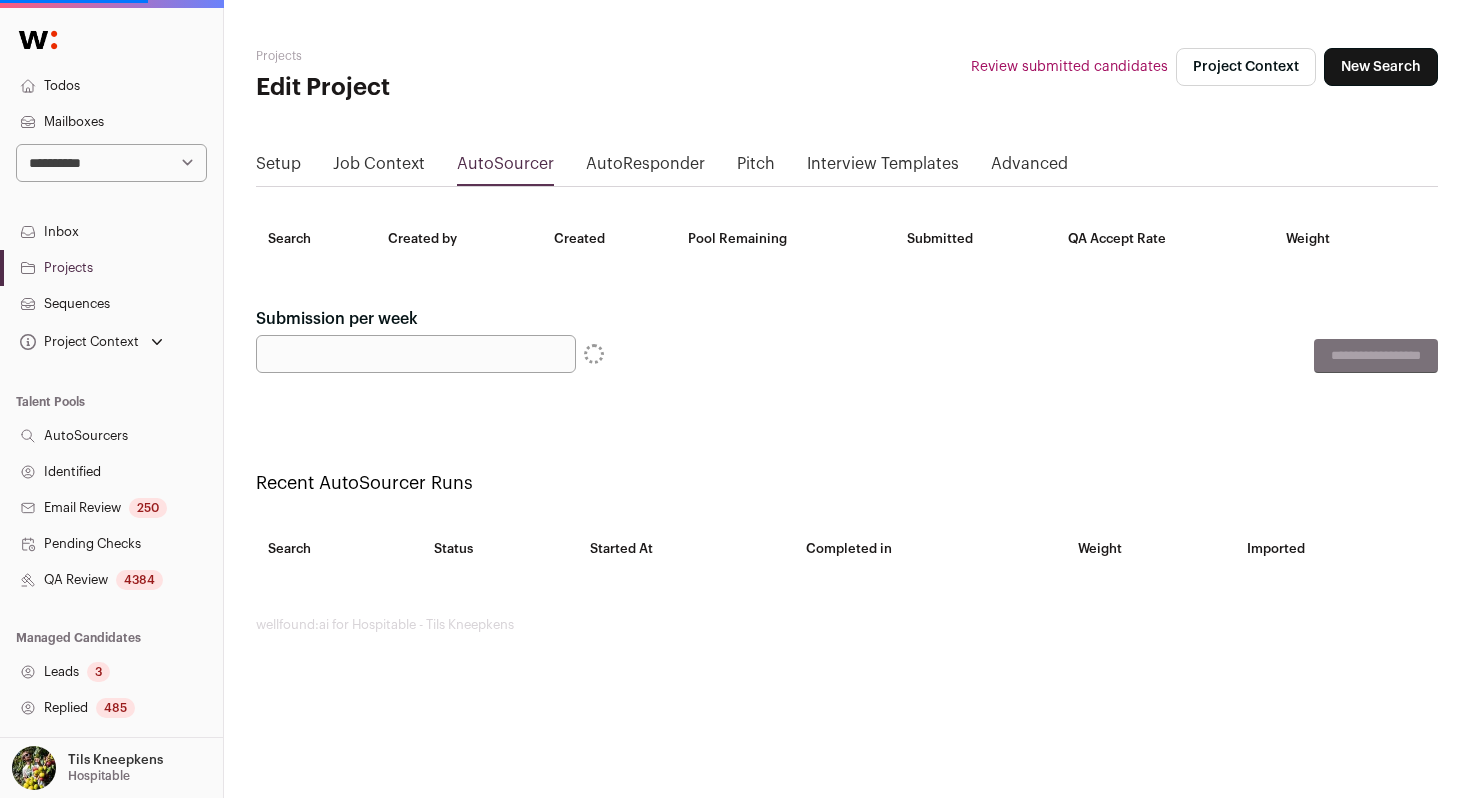 click on "New Search" at bounding box center (1381, 67) 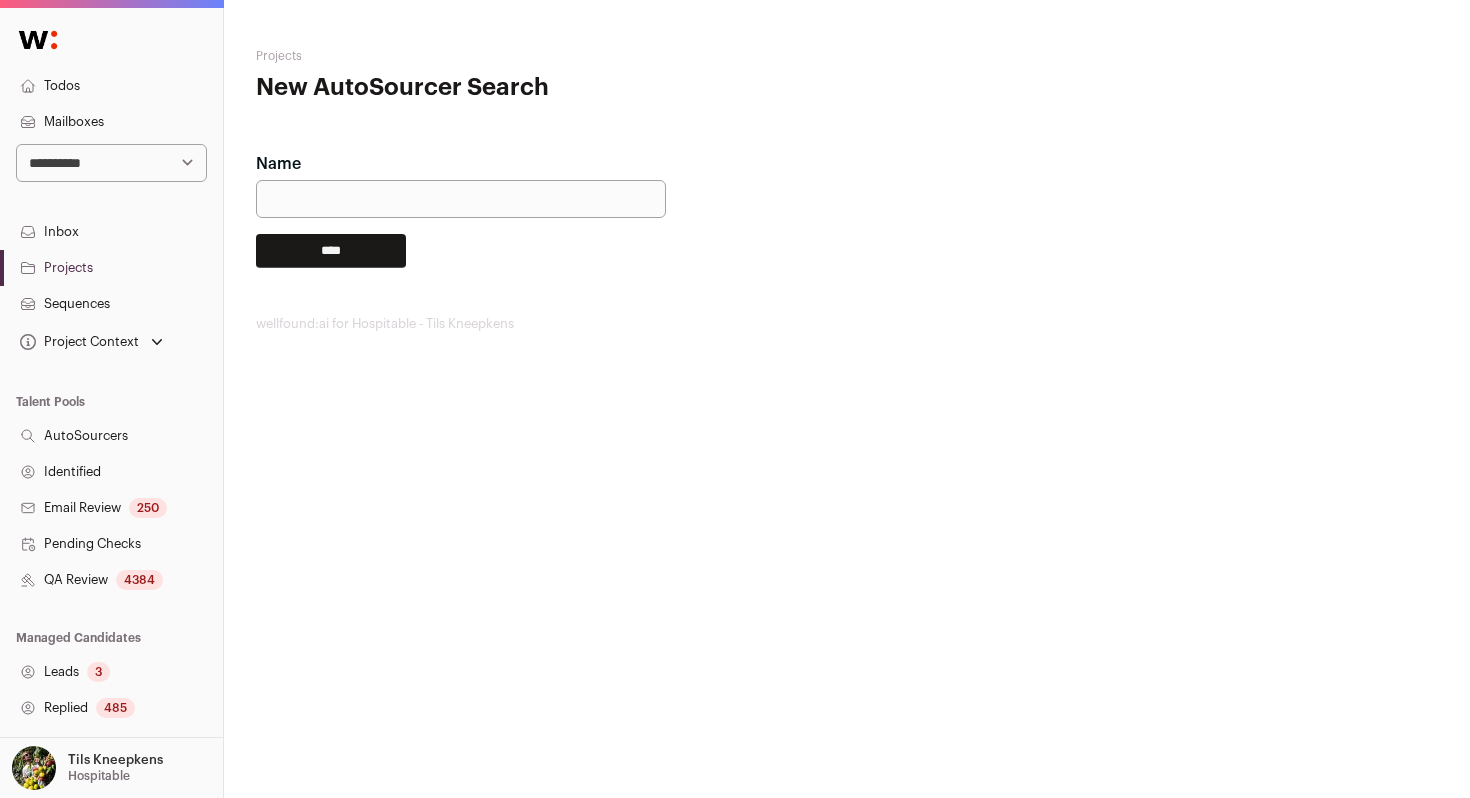 click on "Name" at bounding box center (461, 199) 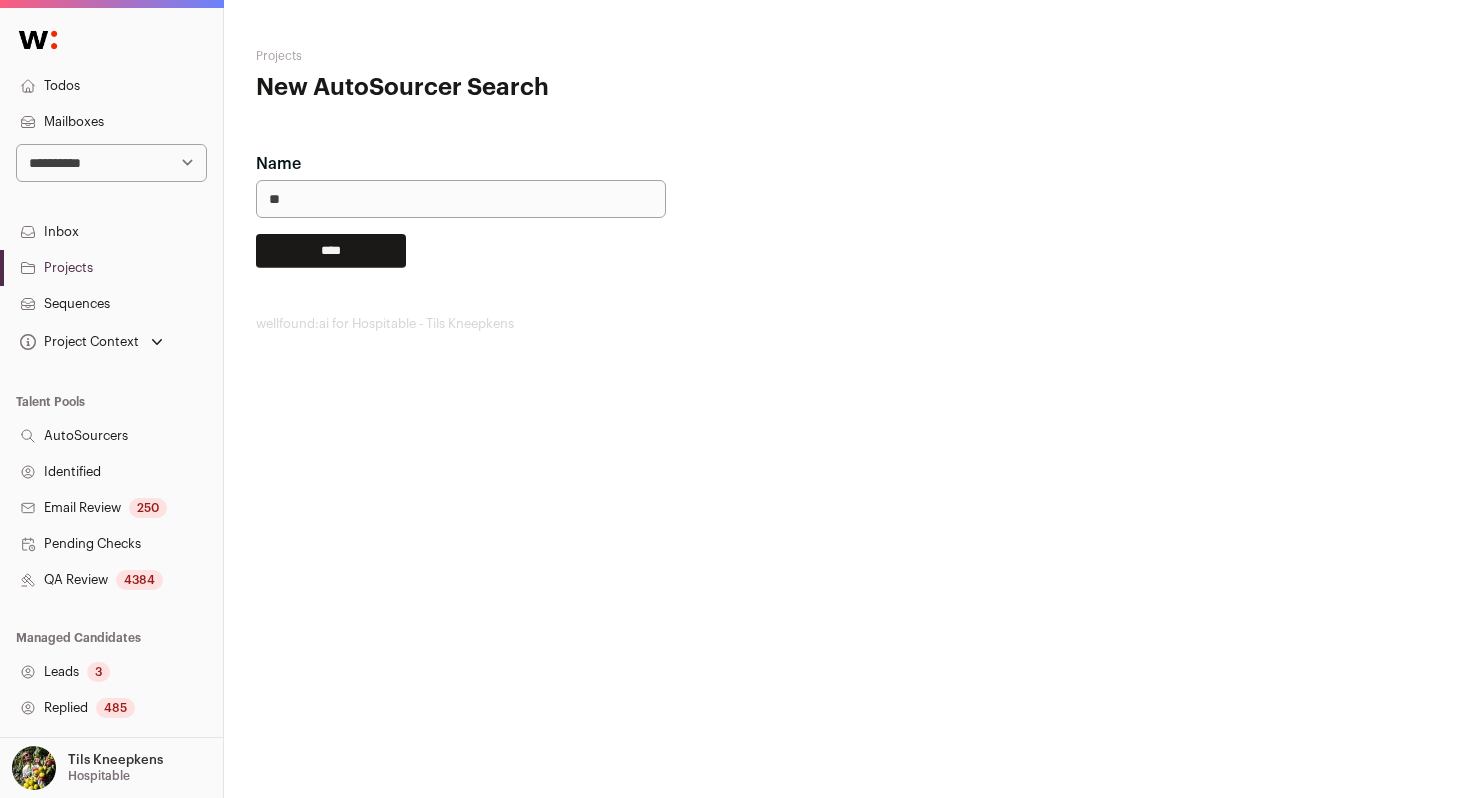type on "**" 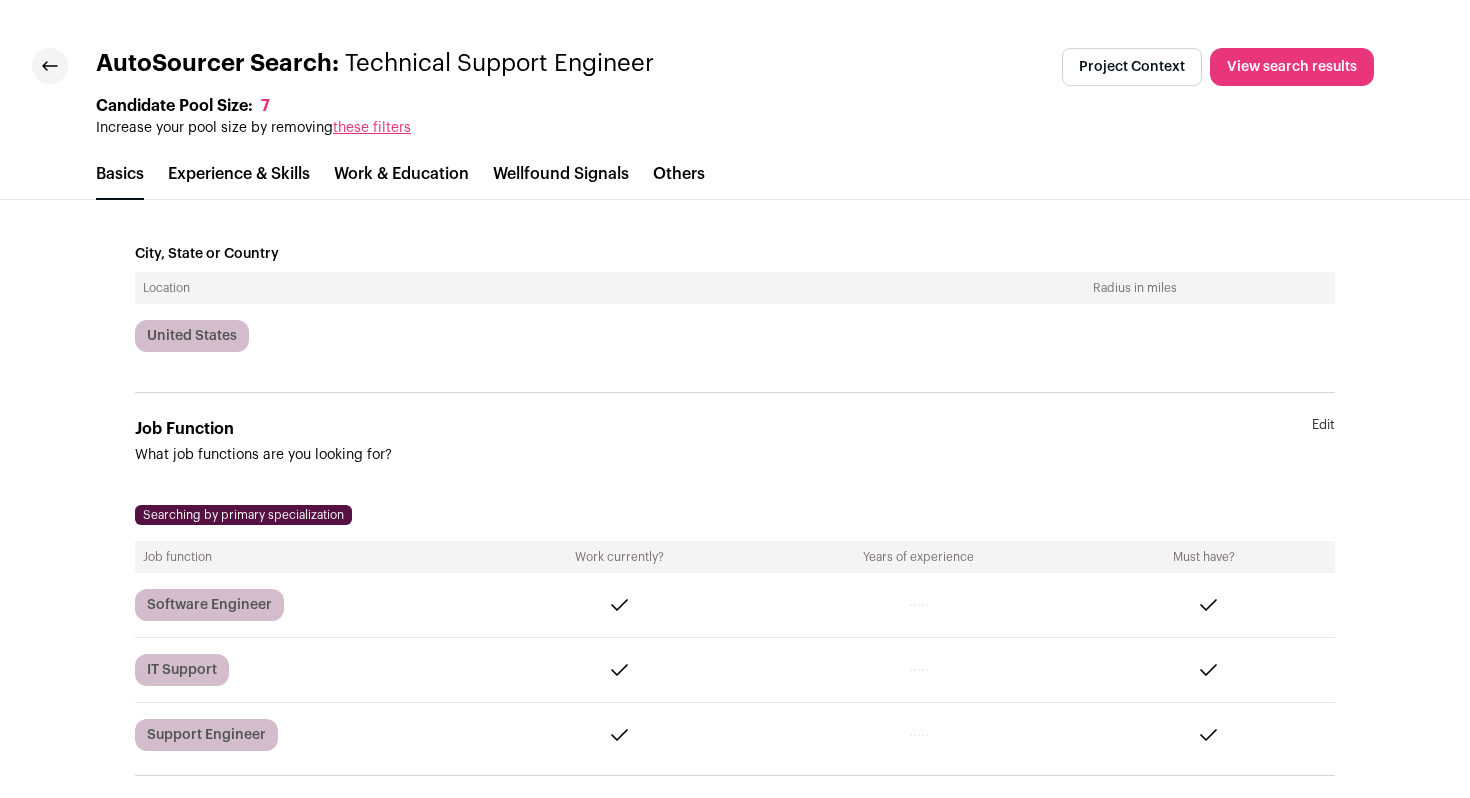 scroll, scrollTop: 338, scrollLeft: 0, axis: vertical 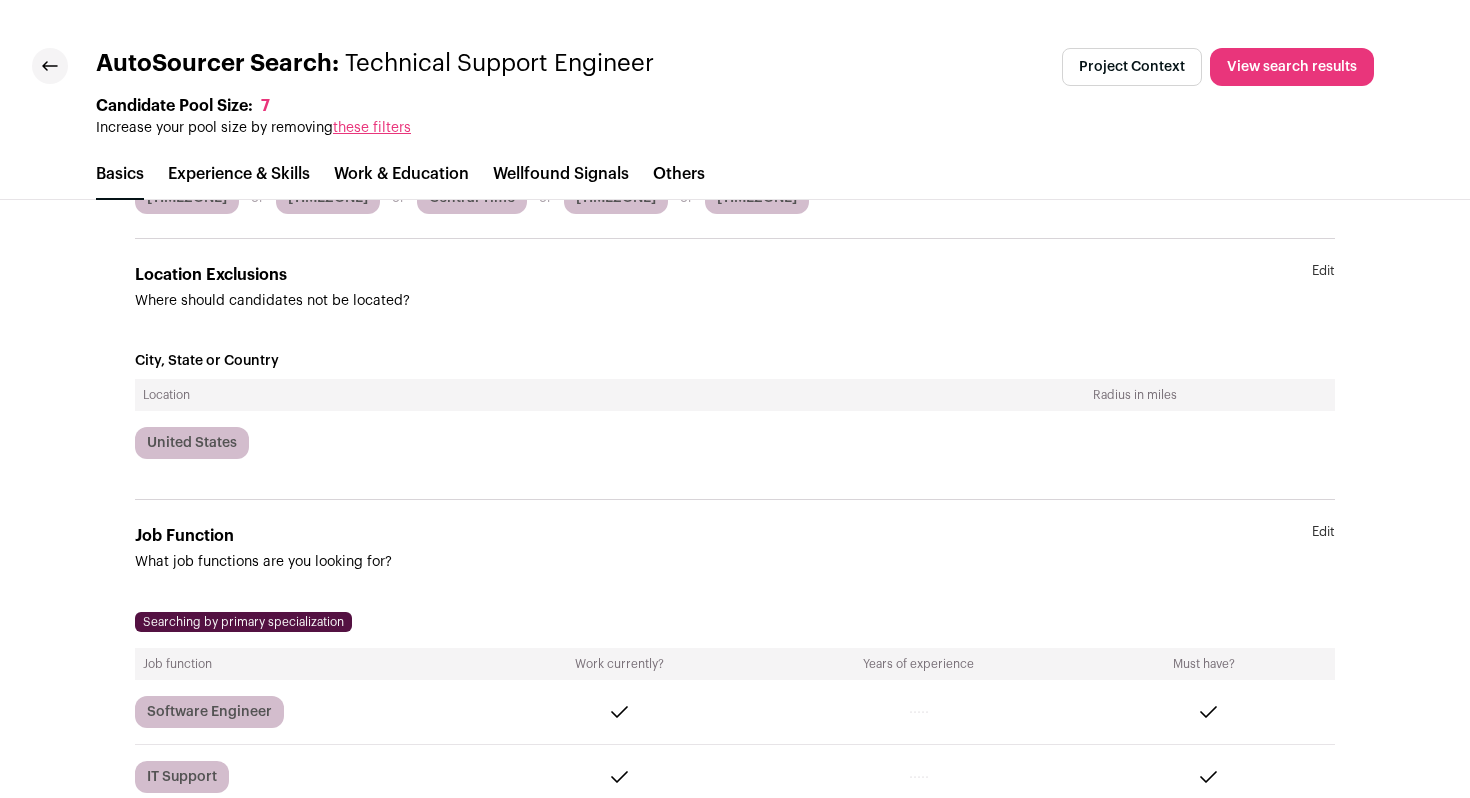 click on "Edit" at bounding box center [1323, 287] 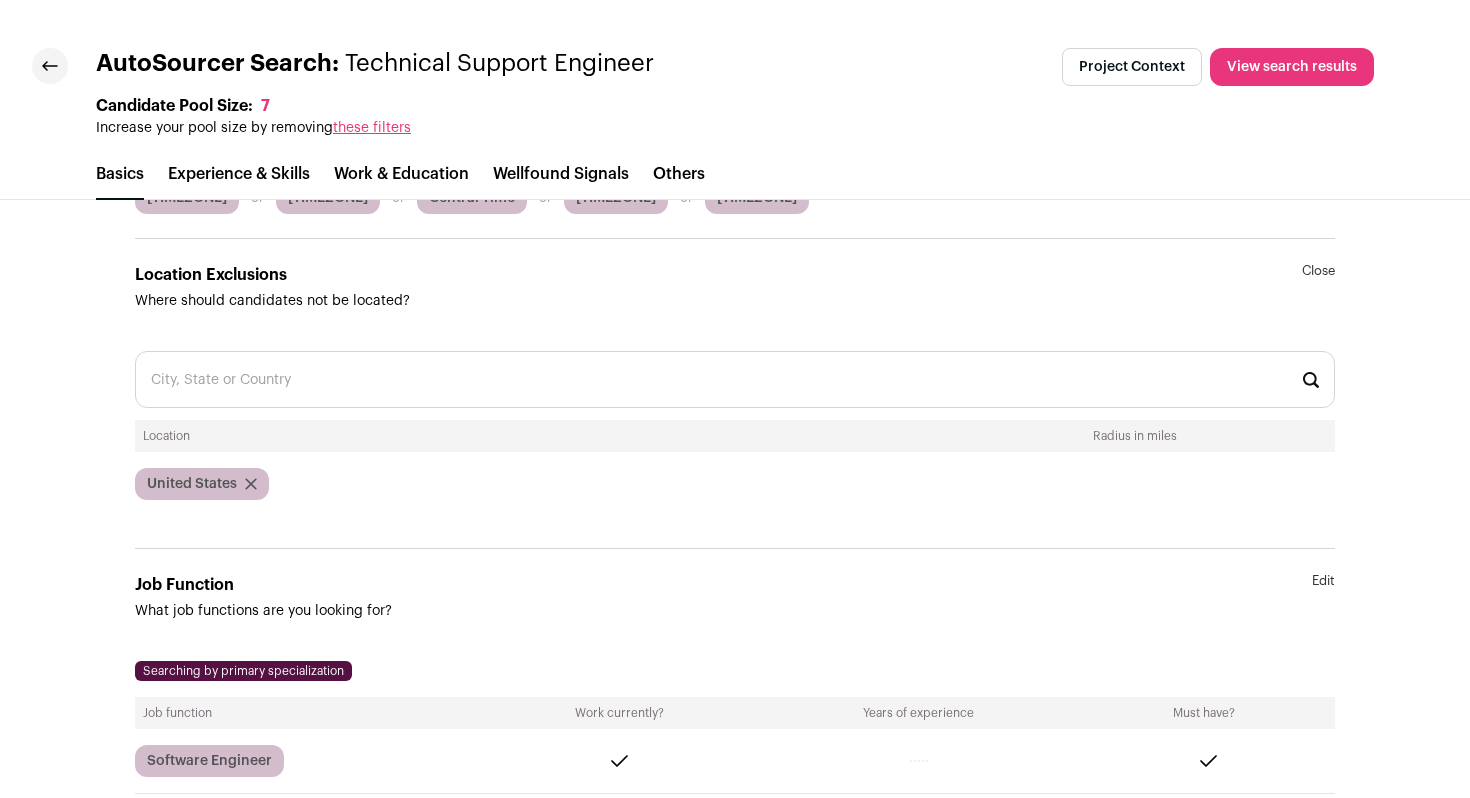 click 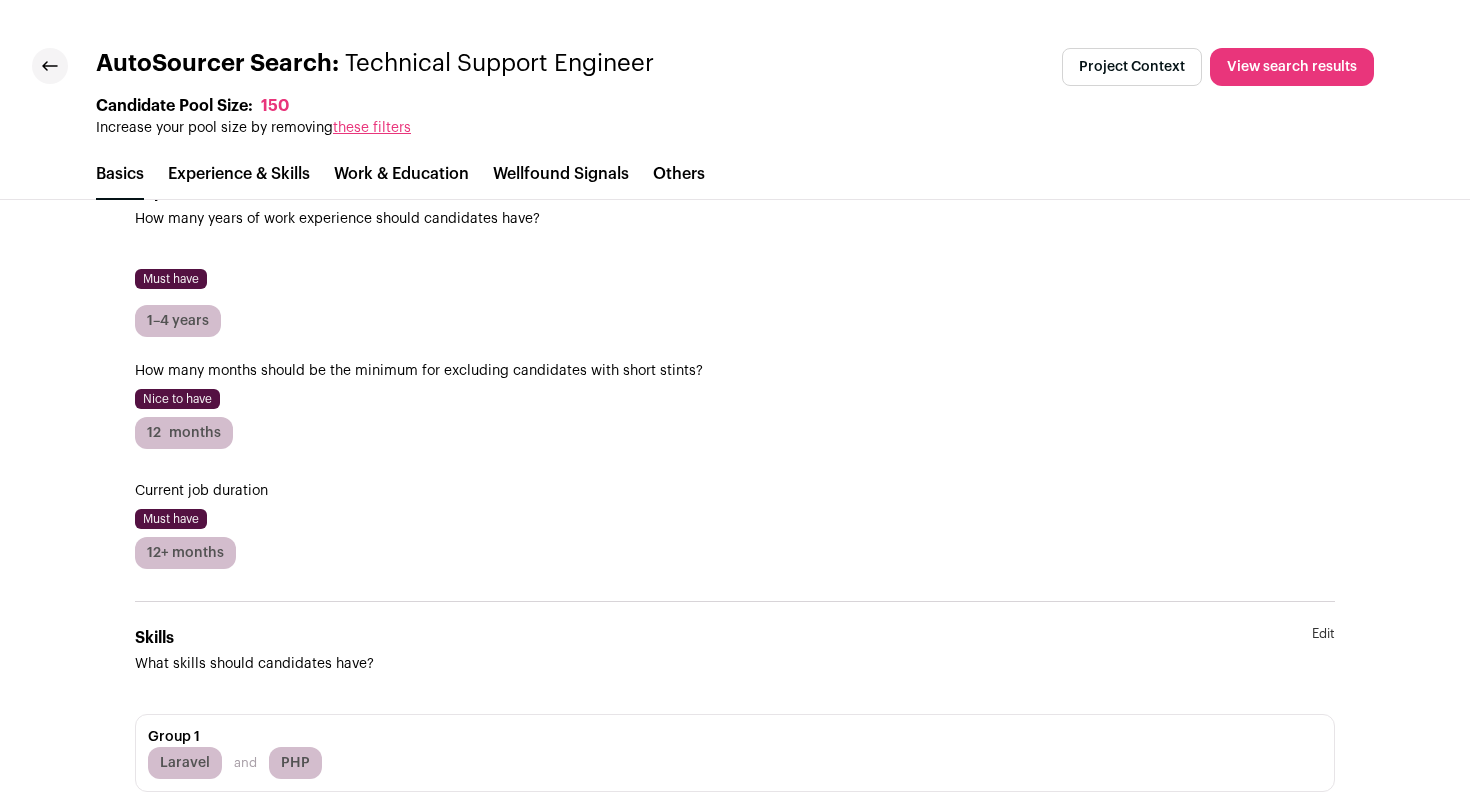 scroll, scrollTop: 1480, scrollLeft: 0, axis: vertical 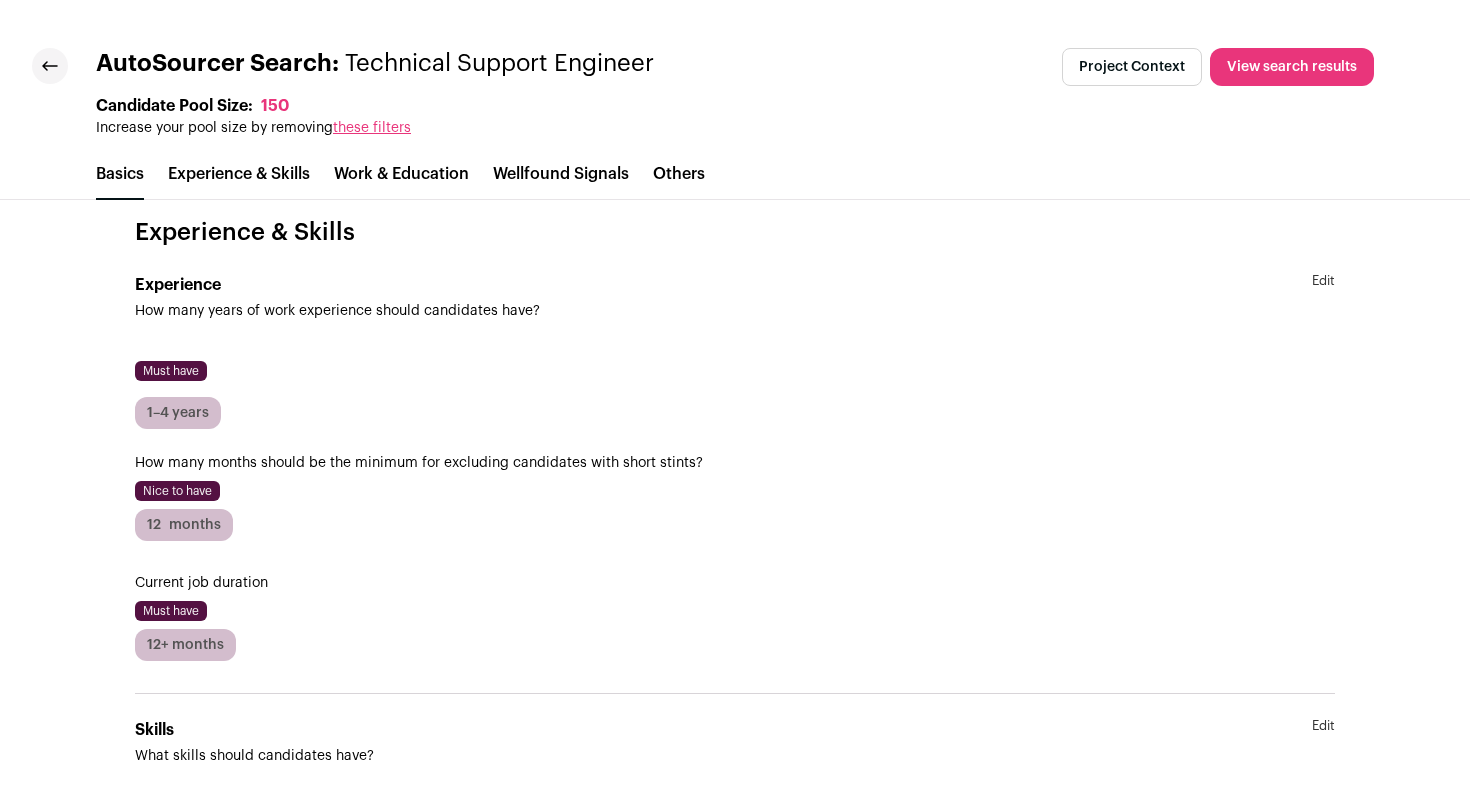 click on "Edit" at bounding box center [1323, 297] 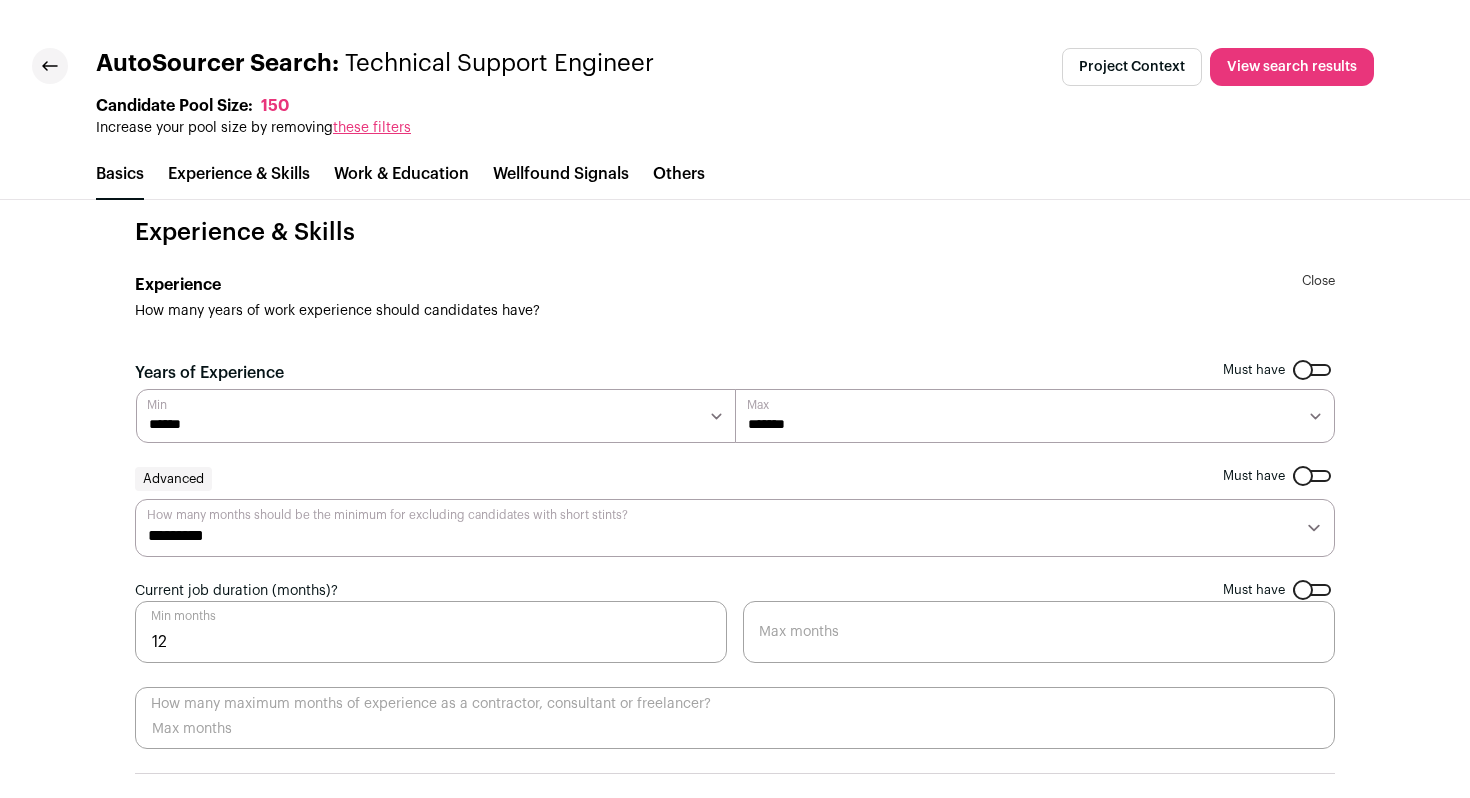 click on "Max" at bounding box center [758, 405] 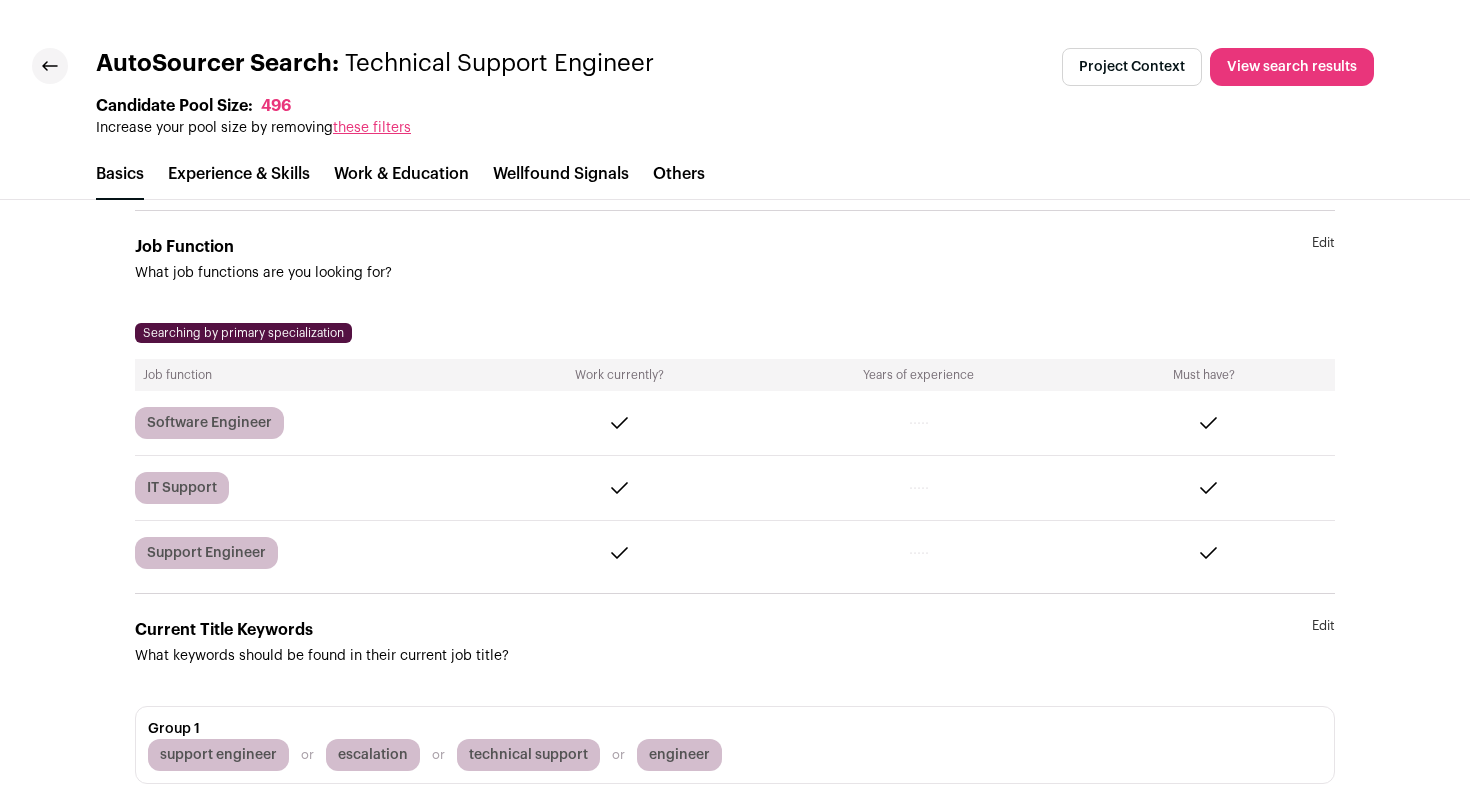 scroll, scrollTop: 0, scrollLeft: 0, axis: both 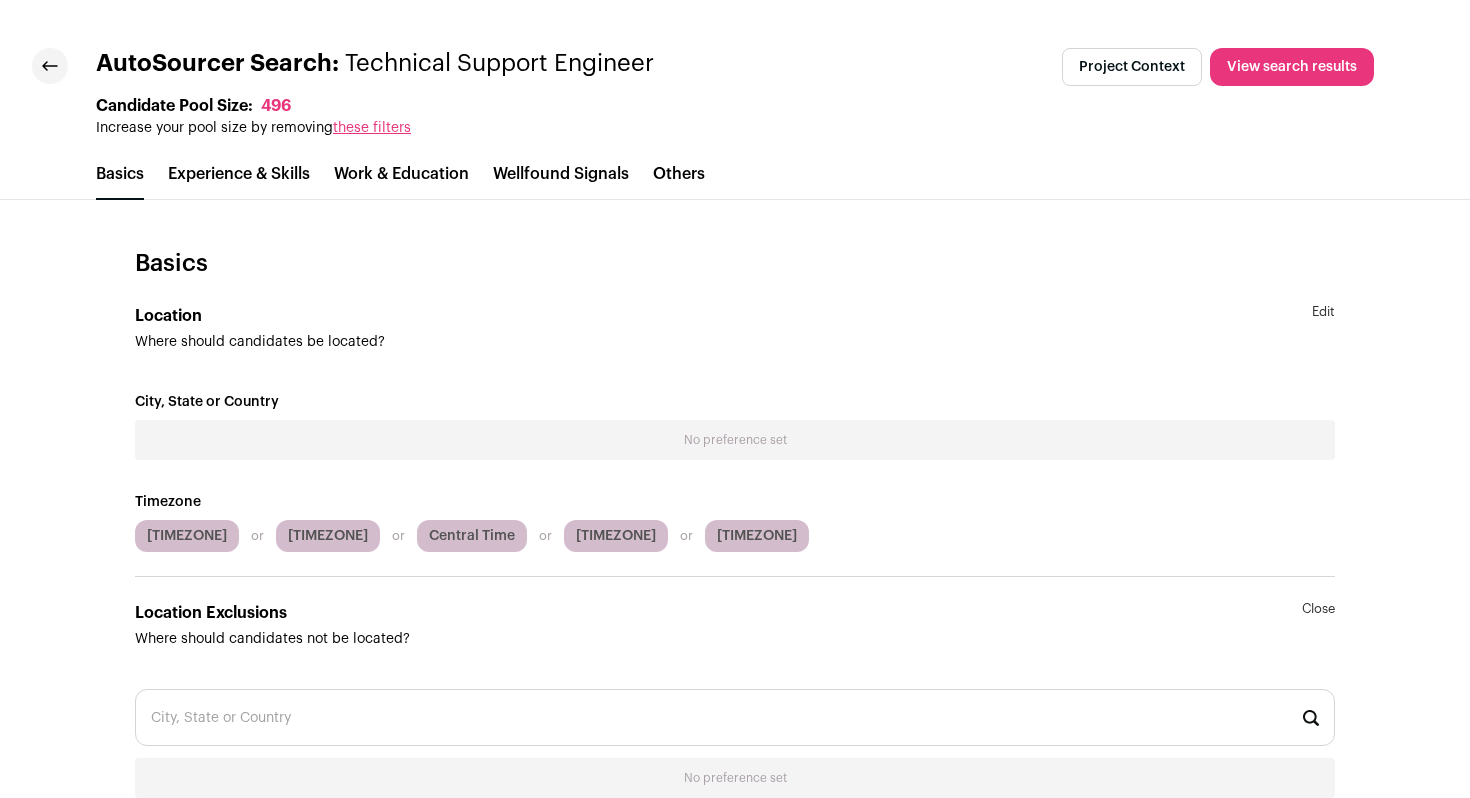 click at bounding box center [50, 66] 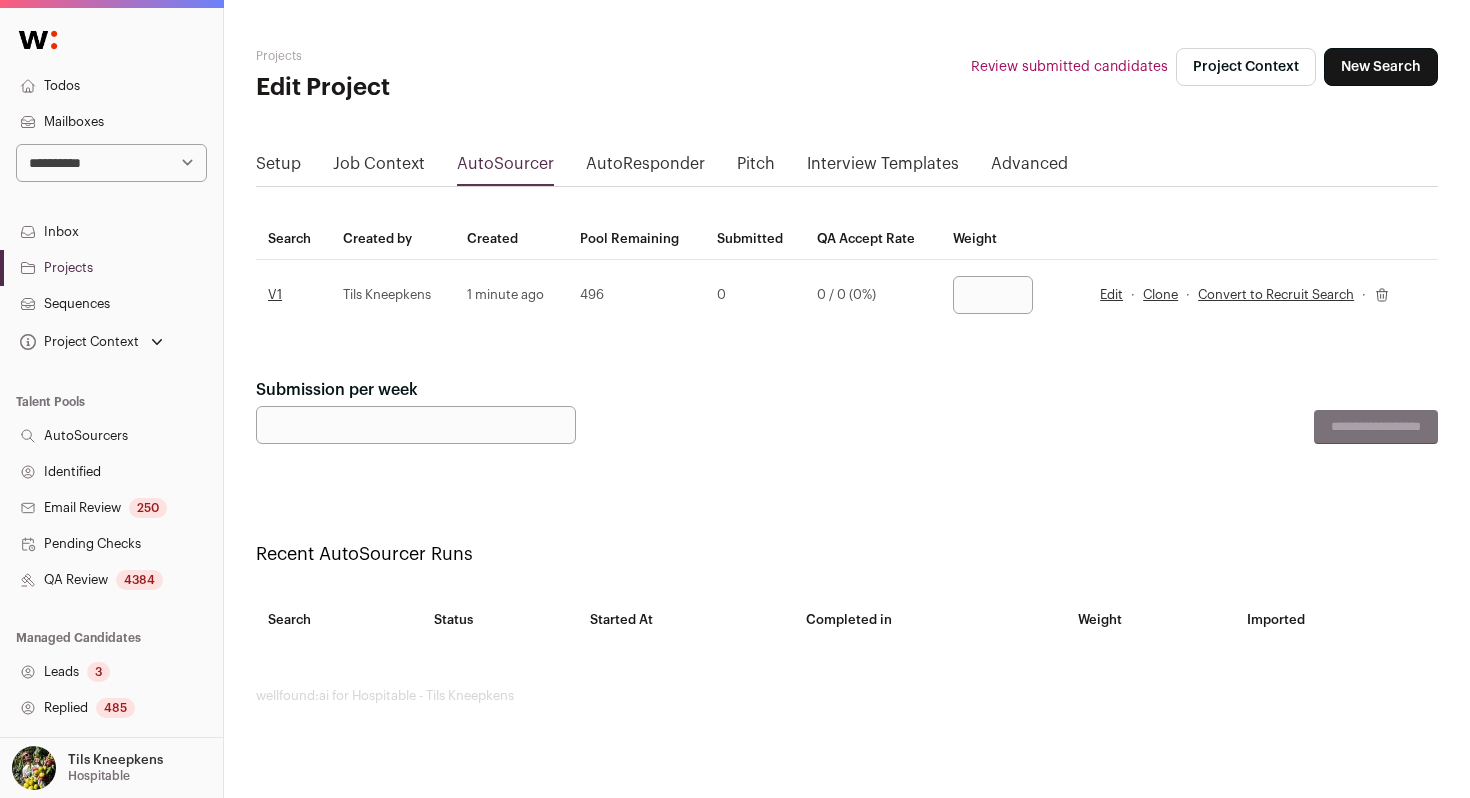 click at bounding box center [993, 295] 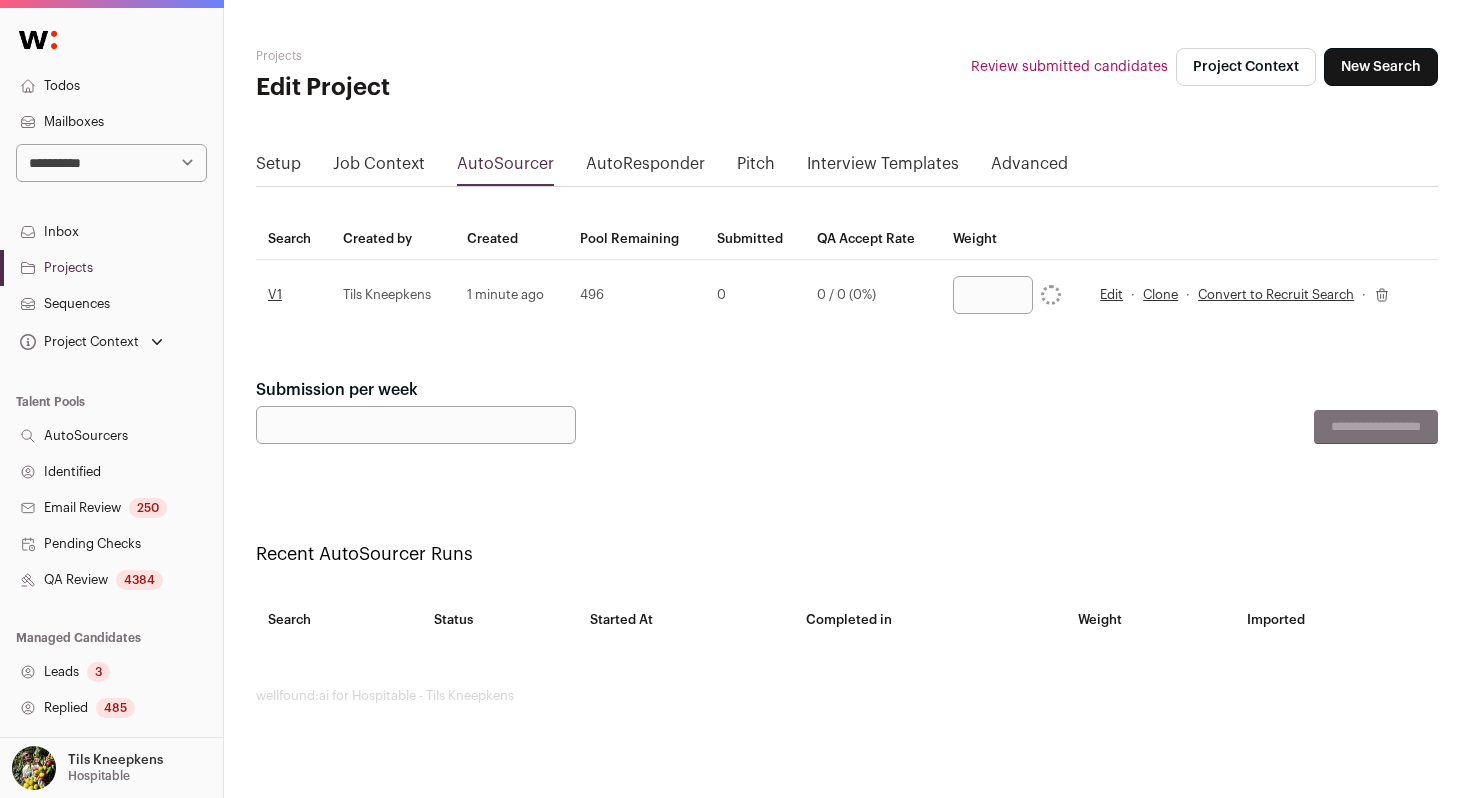 click on "Submission per week" at bounding box center (416, 425) 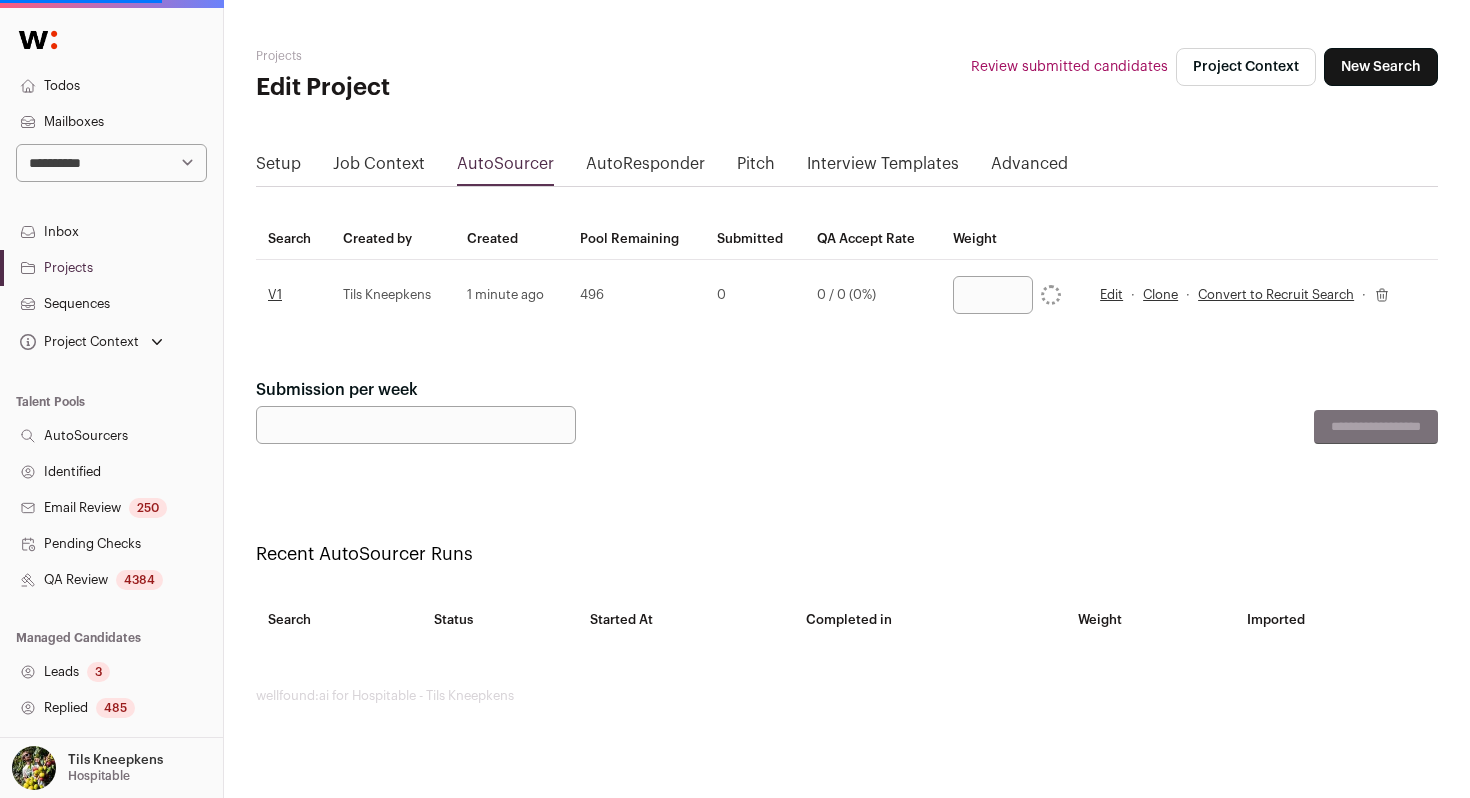 type on "***" 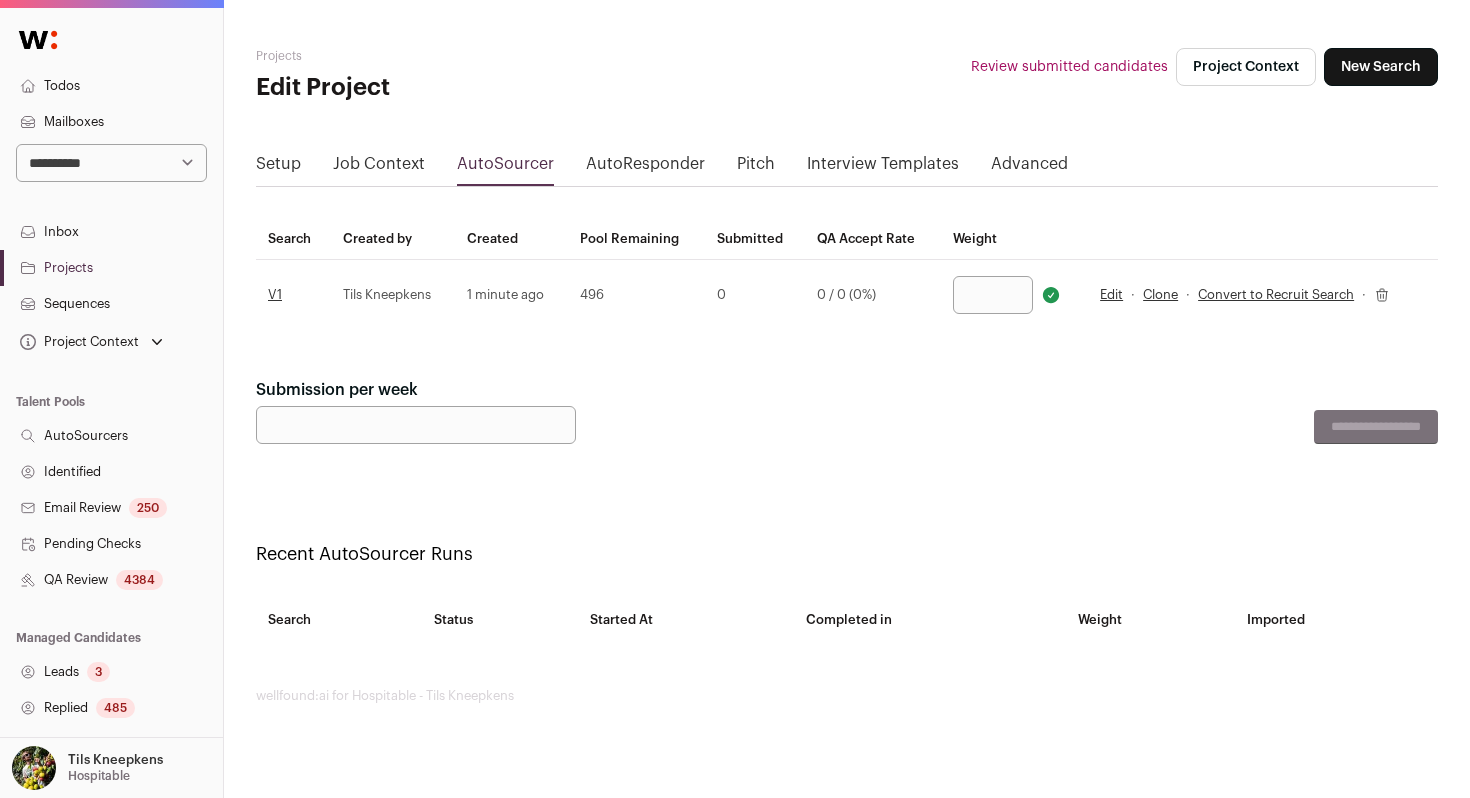 click on "**********" at bounding box center (847, 411) 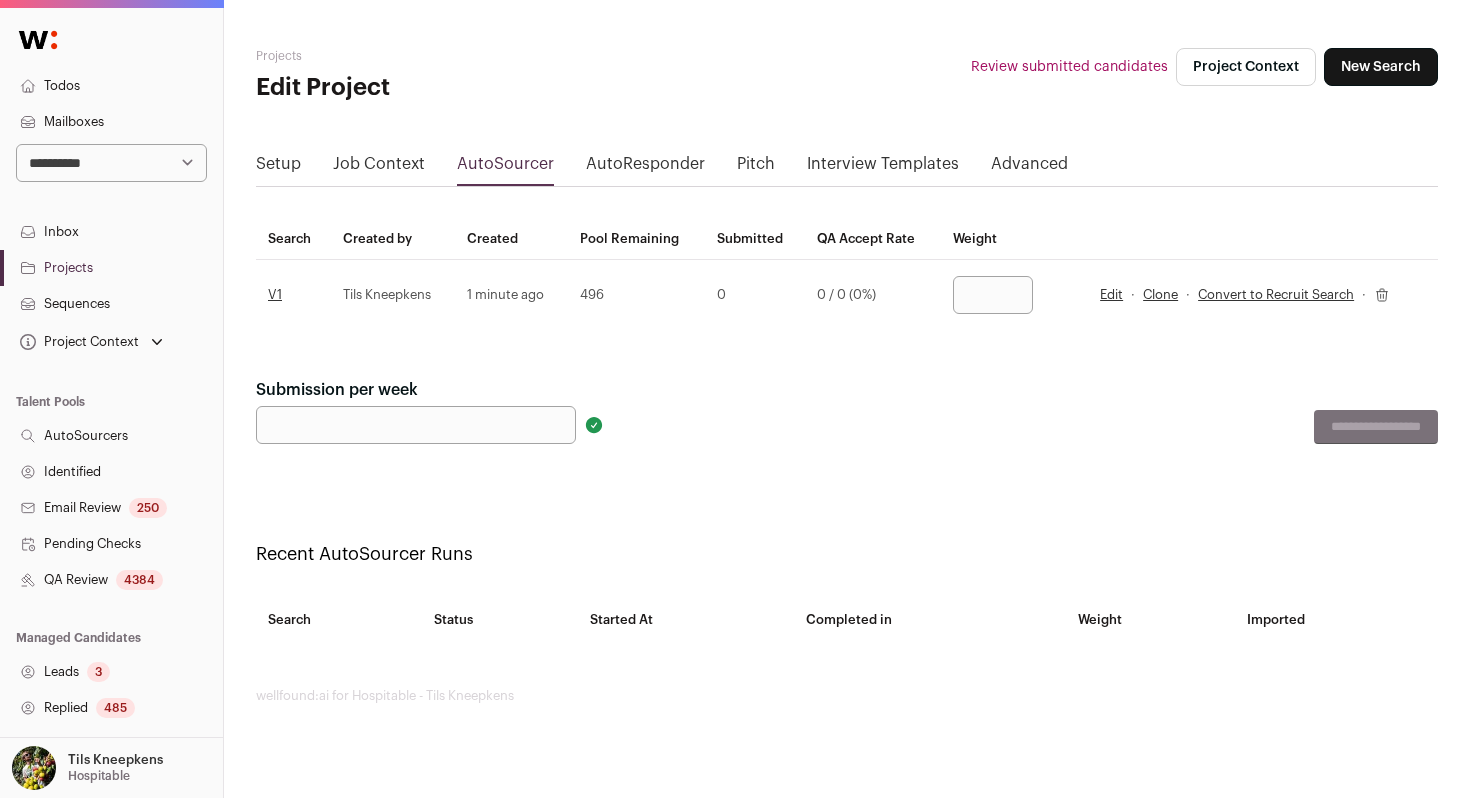 click on "Submission per week" at bounding box center (416, 425) 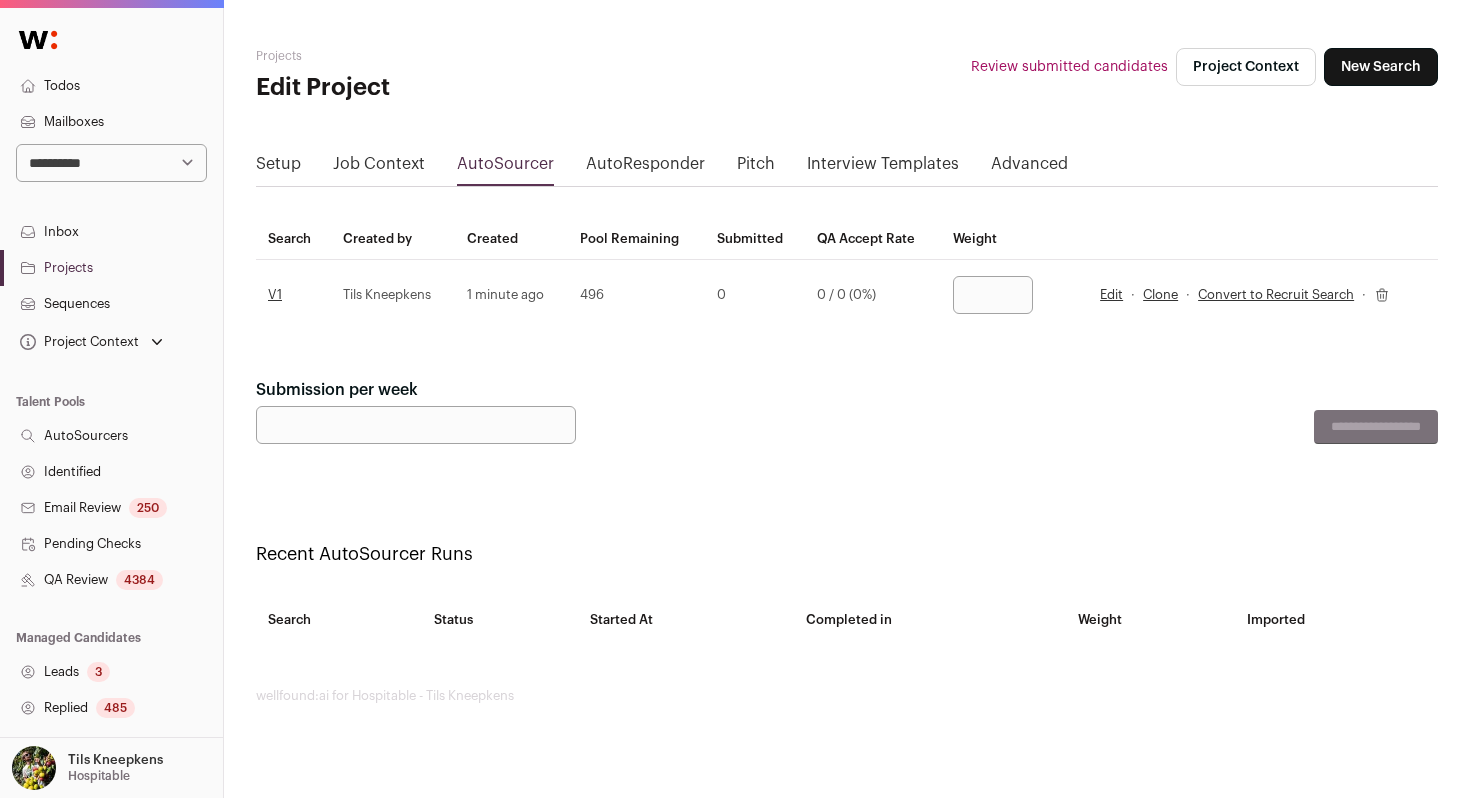 type on "***" 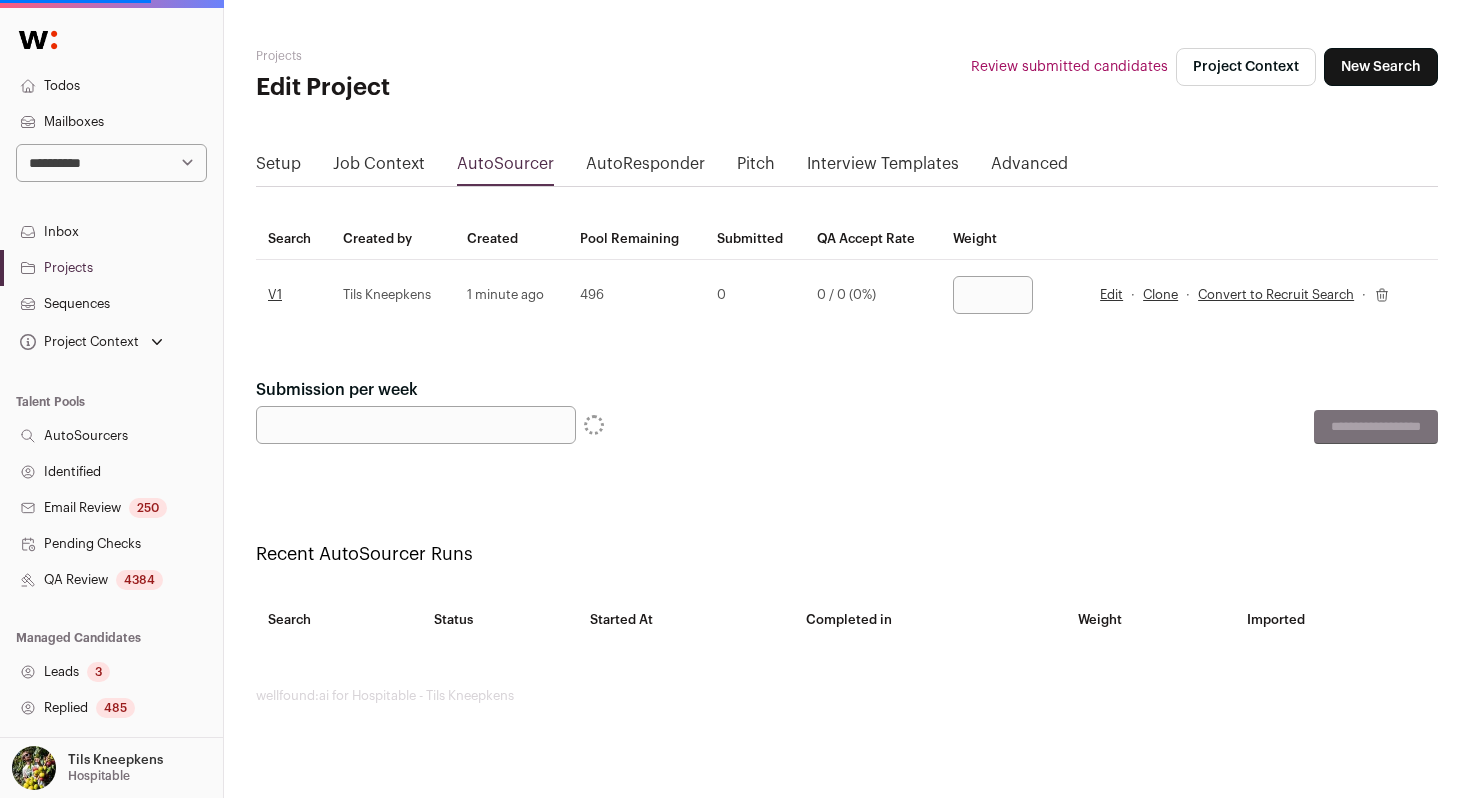 click on "Projects
Edit Project
Review submitted candidates
Project Context
New Search
Setup
Job Context
AutoSourcer
AutoResponder
Pitch
Interview Templates
Advanced
Search
Created by
Created
Pool Remaining
Submitted
QA Accept Rate
Weight
V1
Tils Kneepkens
1 minute ago
496
0
0 / 0
(0%)
***
Edit
·
Clone
·
Convert to Recruit Search
·" at bounding box center (847, 376) 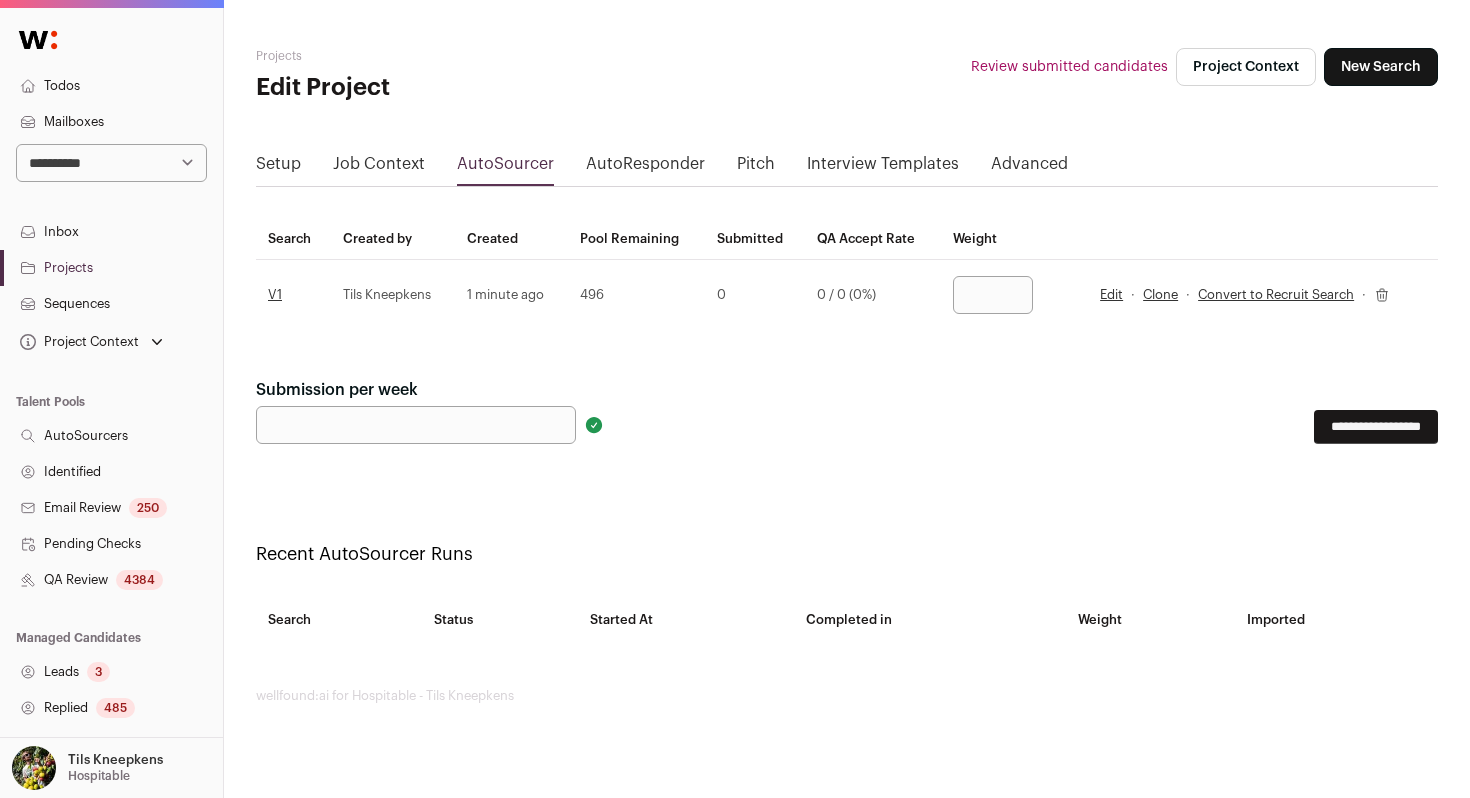 click on "**********" at bounding box center (1376, 427) 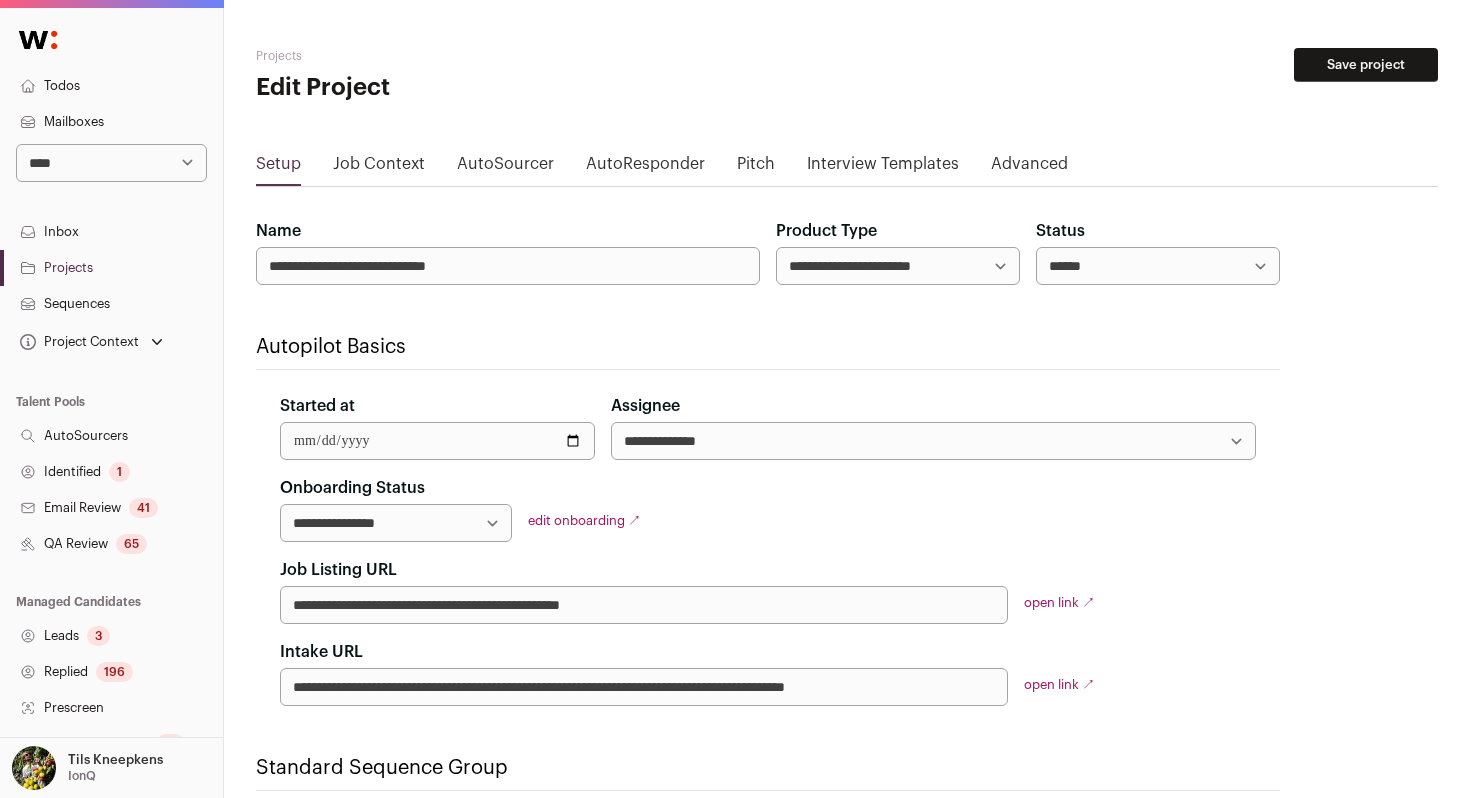 scroll, scrollTop: 0, scrollLeft: 0, axis: both 